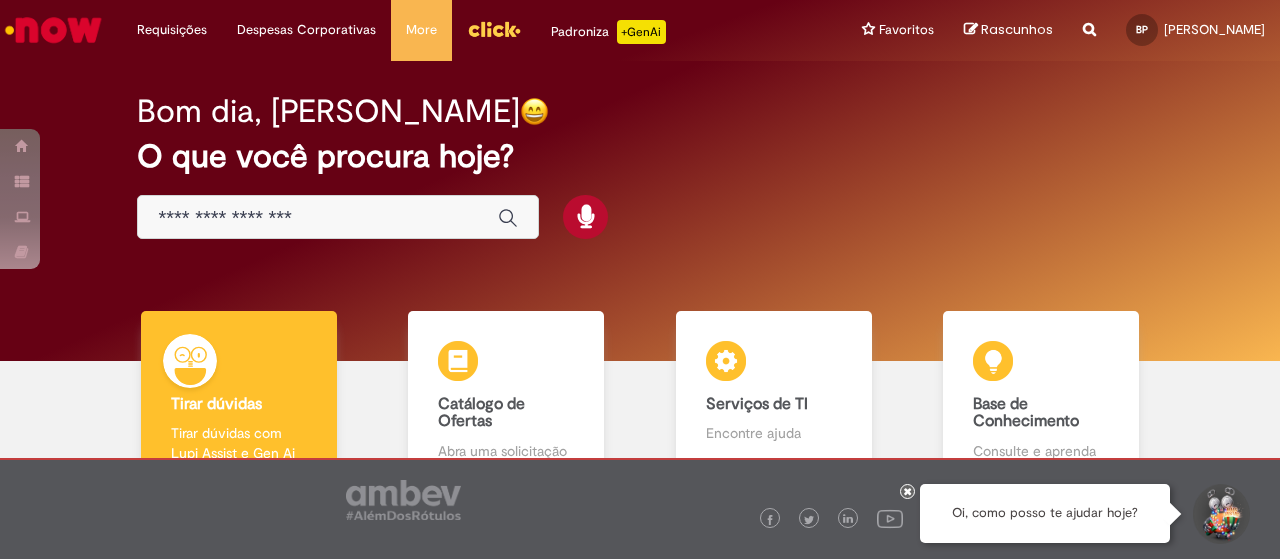 scroll, scrollTop: 0, scrollLeft: 0, axis: both 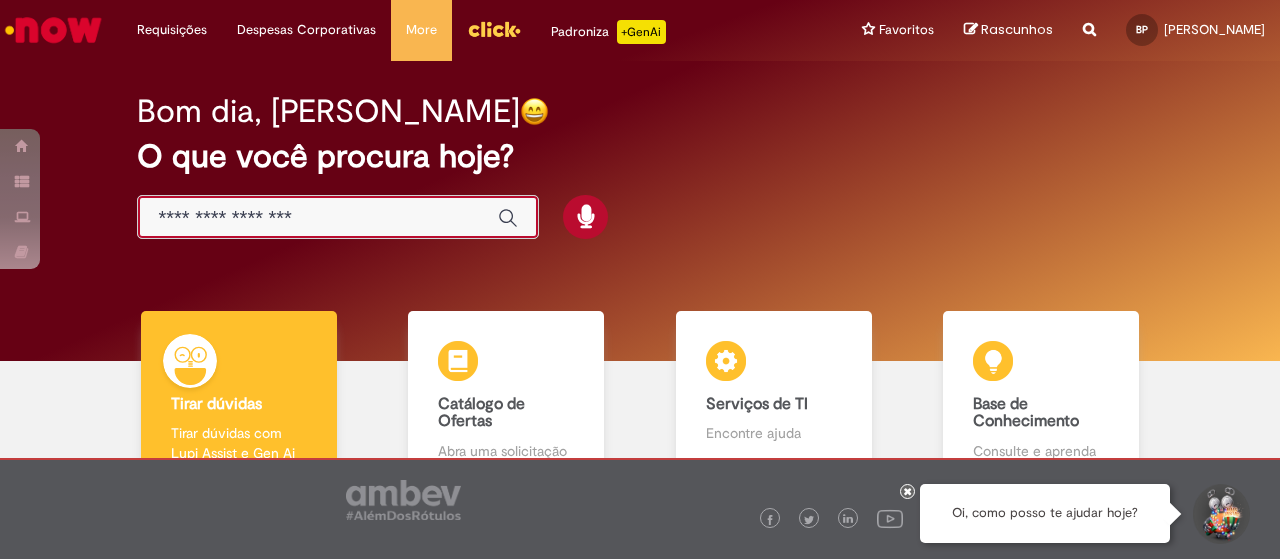 click at bounding box center (318, 218) 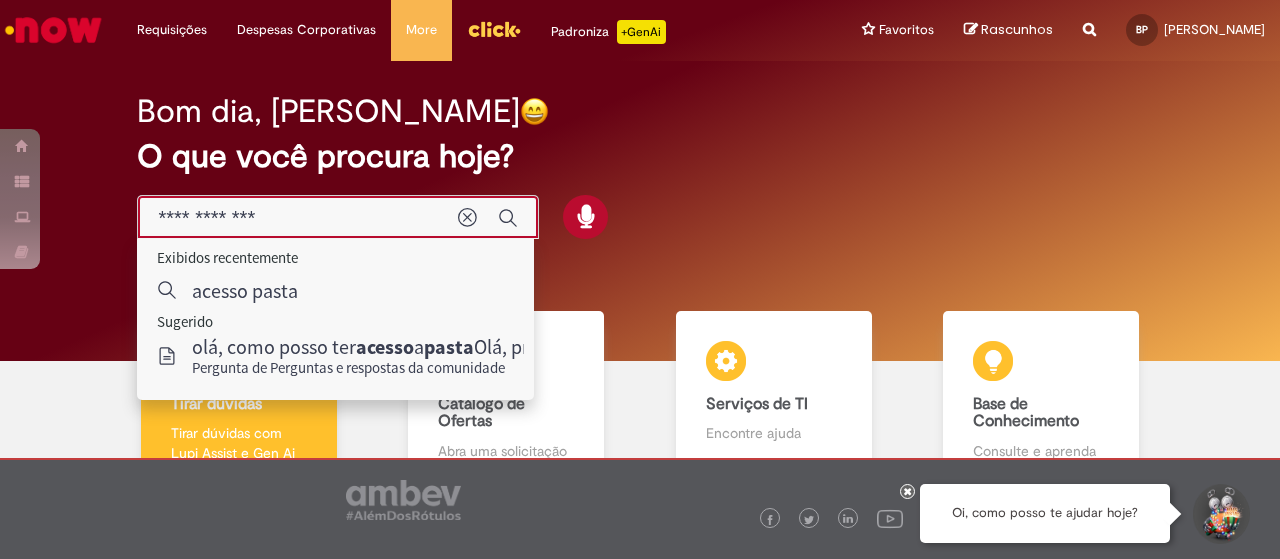 type on "**********" 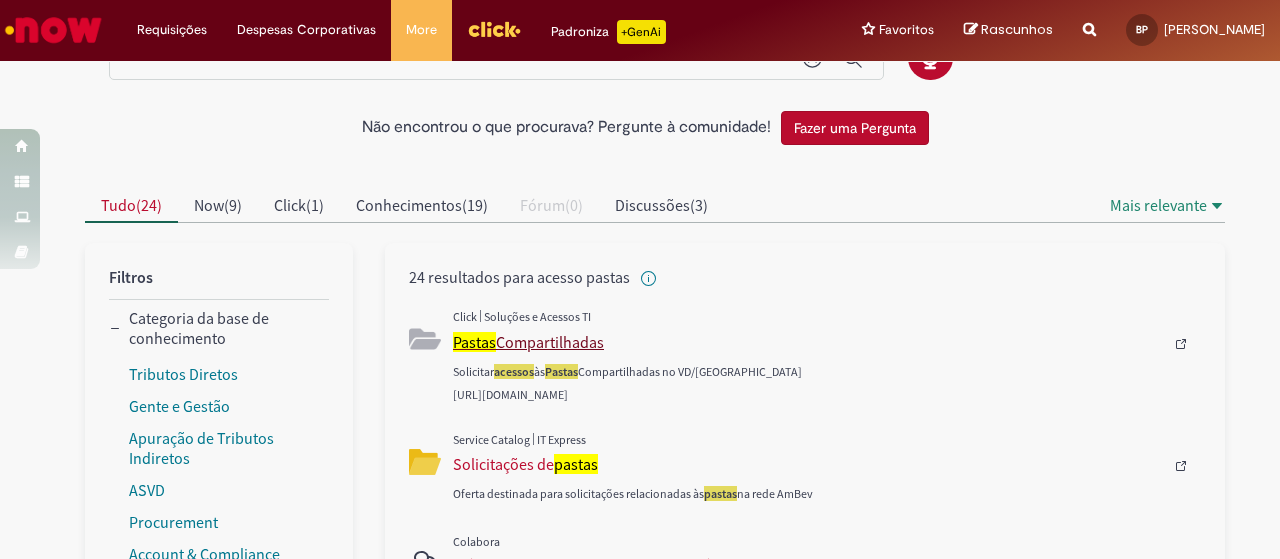 scroll, scrollTop: 100, scrollLeft: 0, axis: vertical 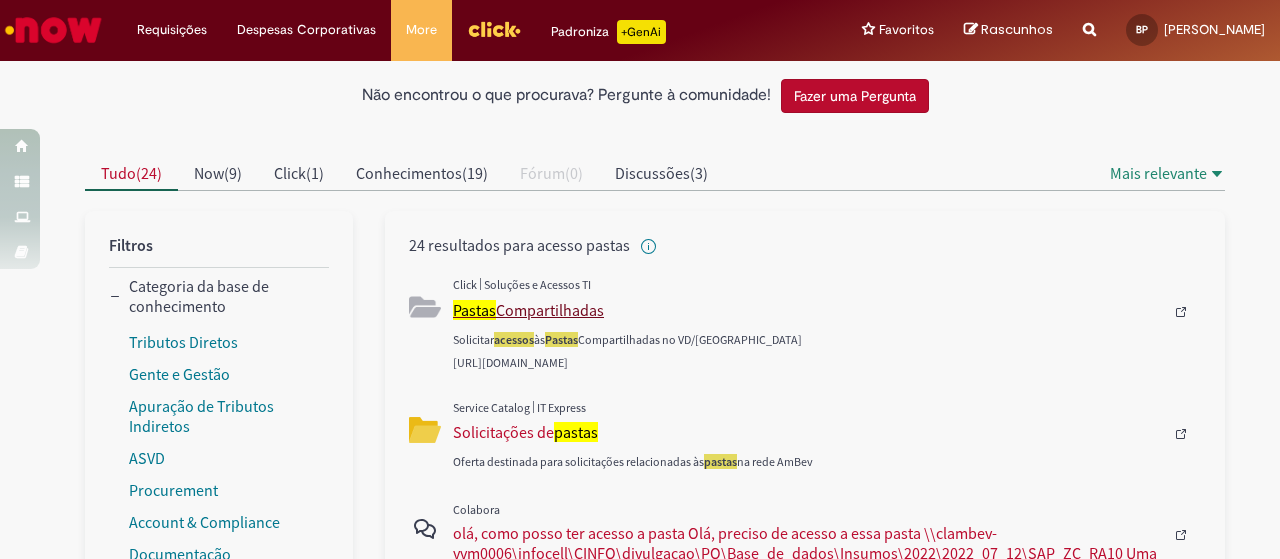 click on "Pastas  Compartilhadas" at bounding box center (808, 310) 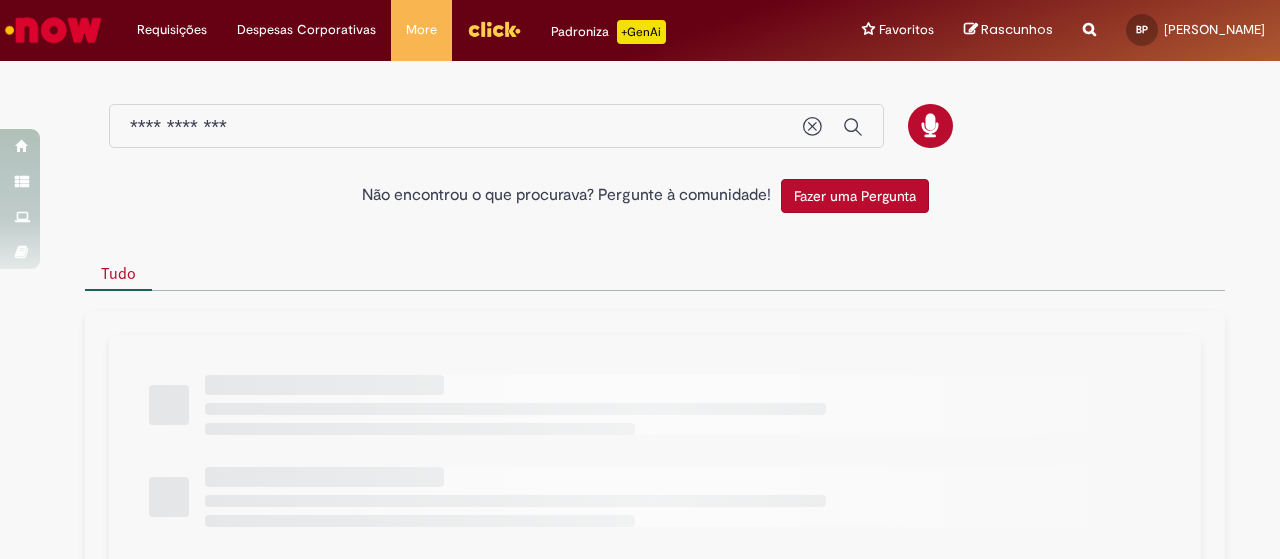 scroll, scrollTop: 0, scrollLeft: 0, axis: both 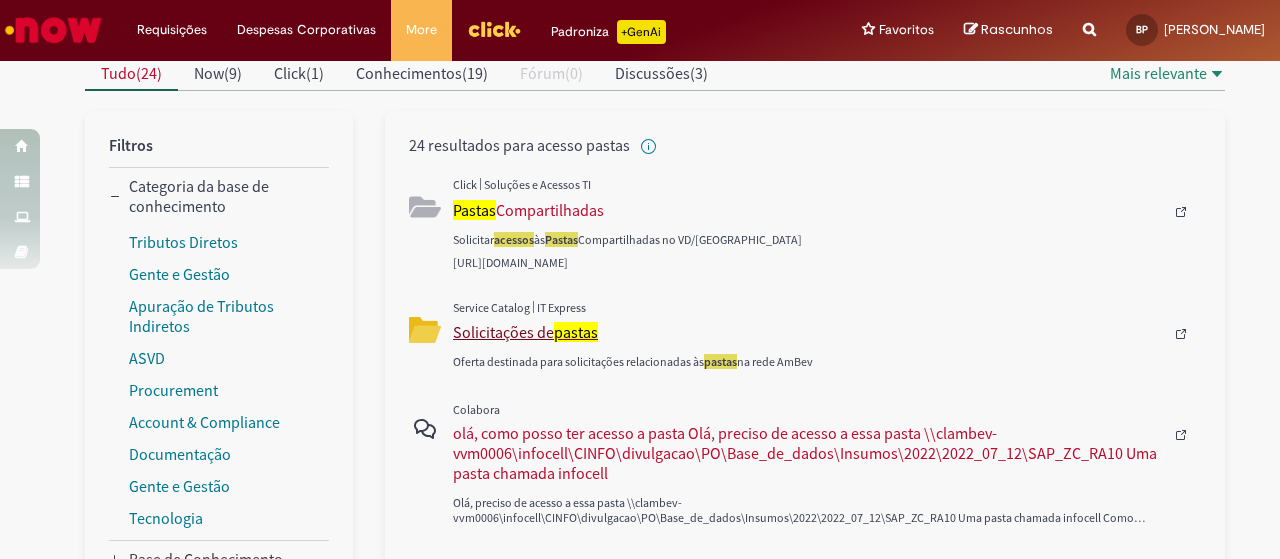 click on "Solicitações de  pastas" at bounding box center [808, 332] 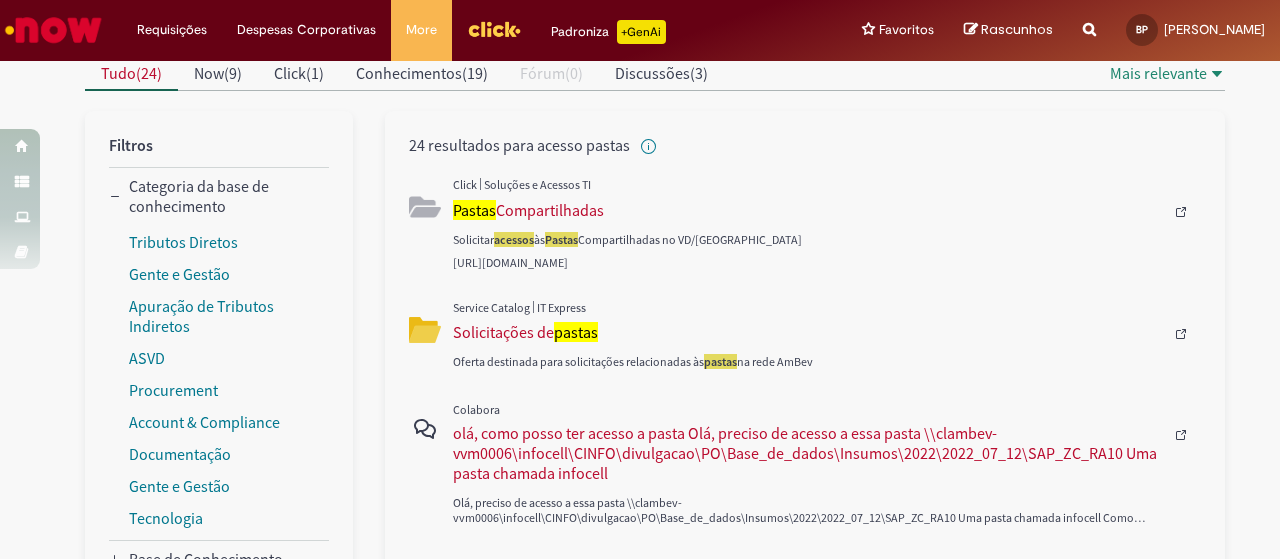 scroll, scrollTop: 0, scrollLeft: 0, axis: both 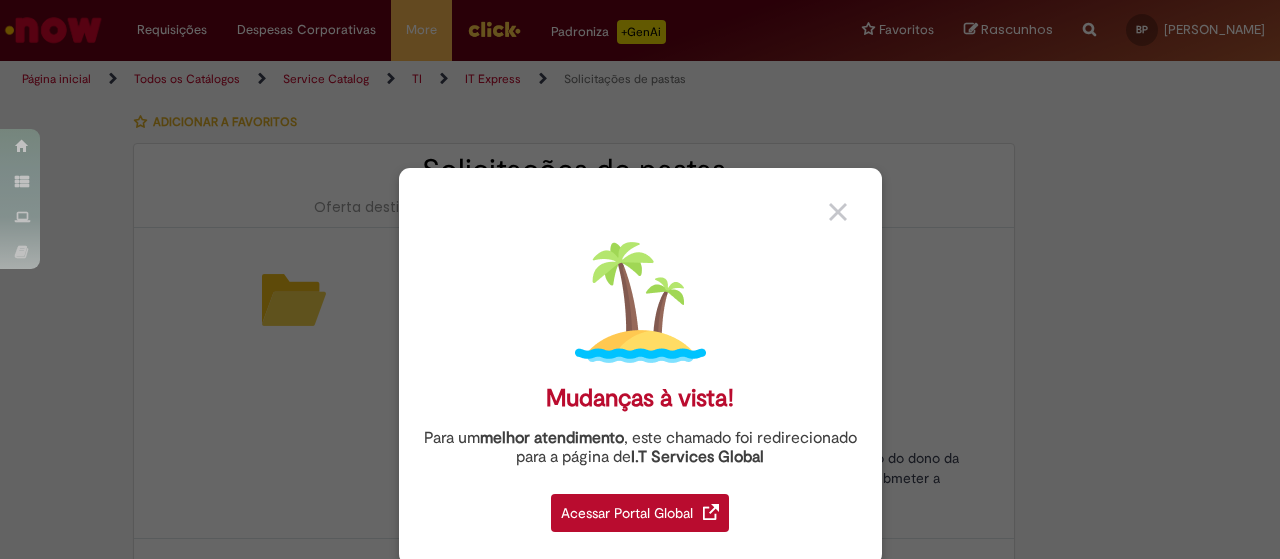 type on "********" 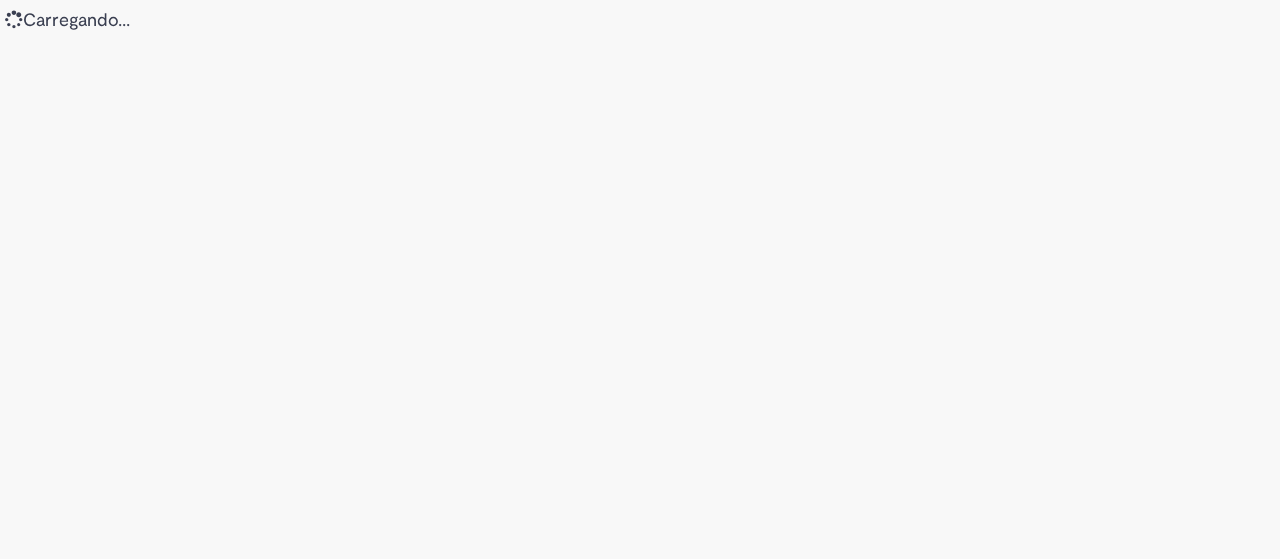 scroll, scrollTop: 0, scrollLeft: 0, axis: both 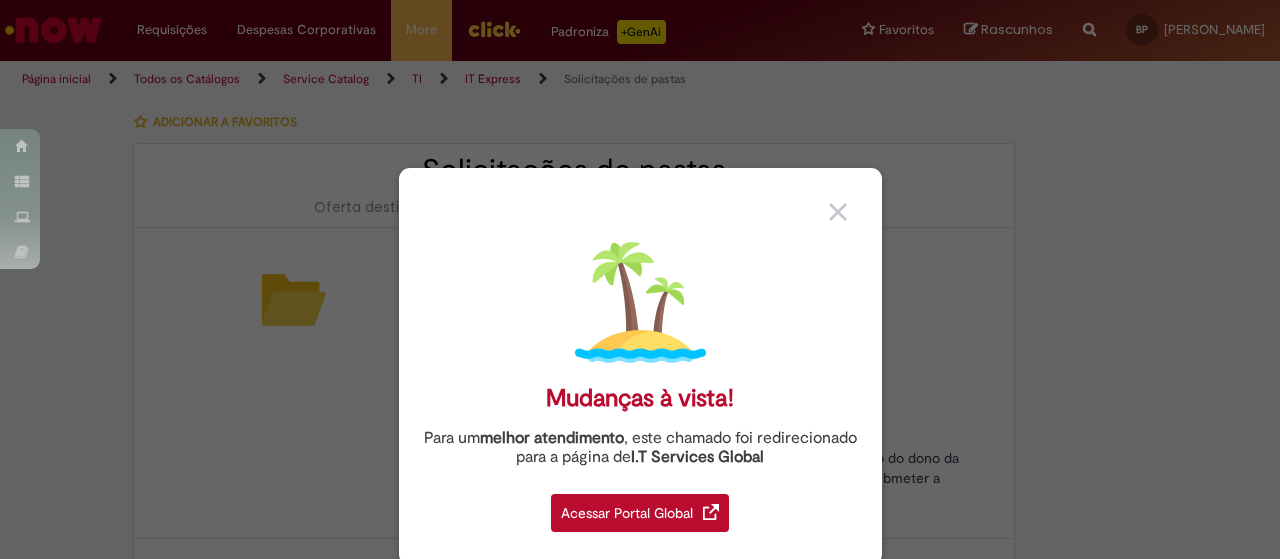type on "********" 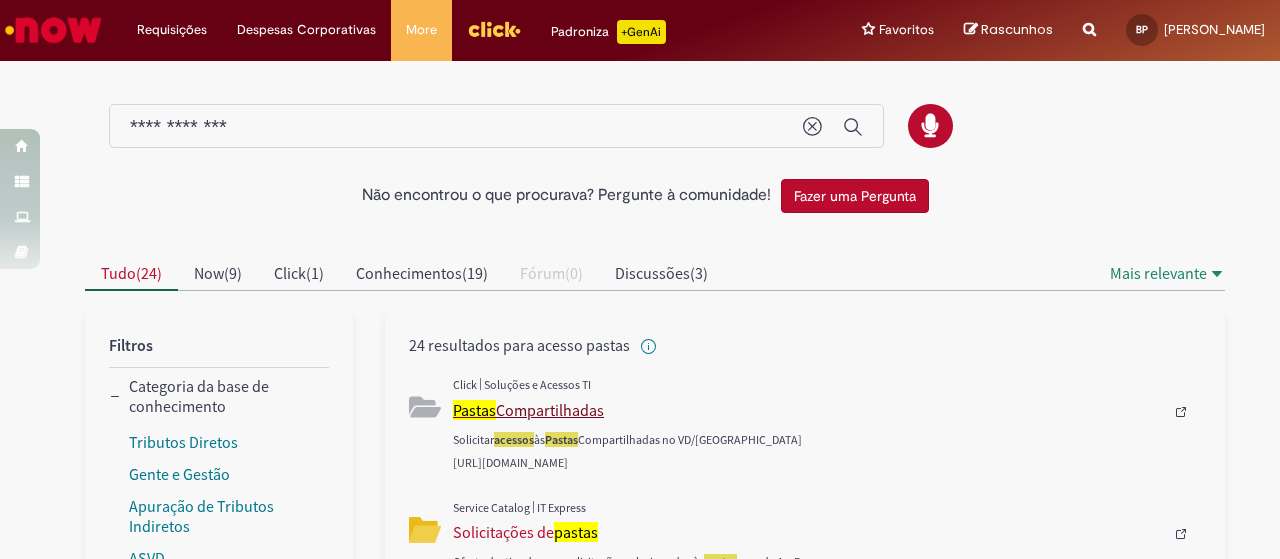 click on "Pastas  Compartilhadas" at bounding box center [808, 410] 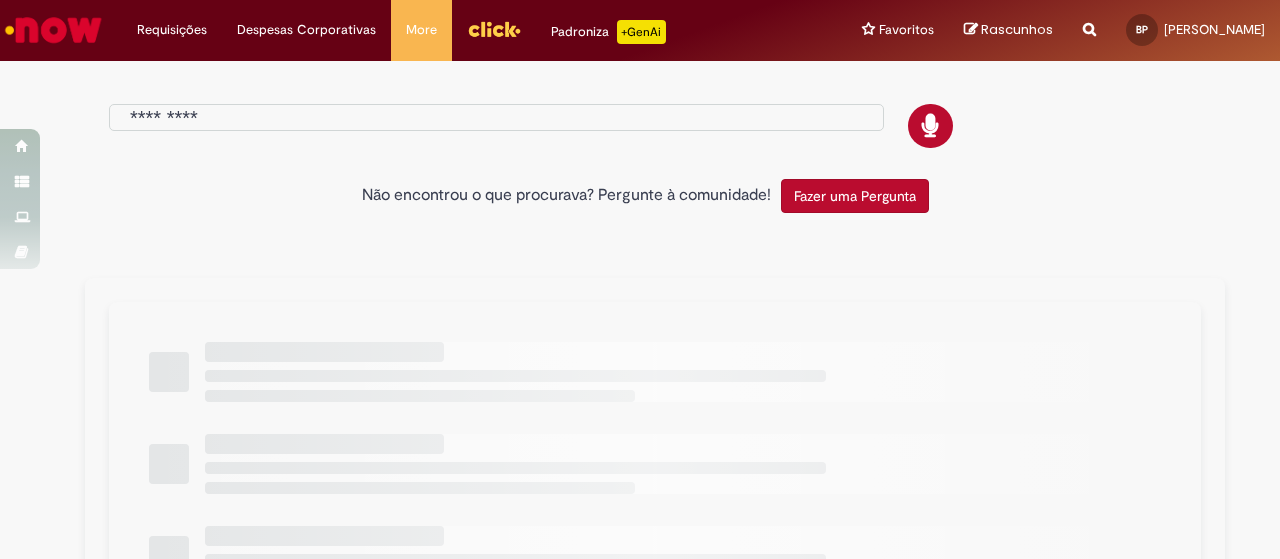 type on "**********" 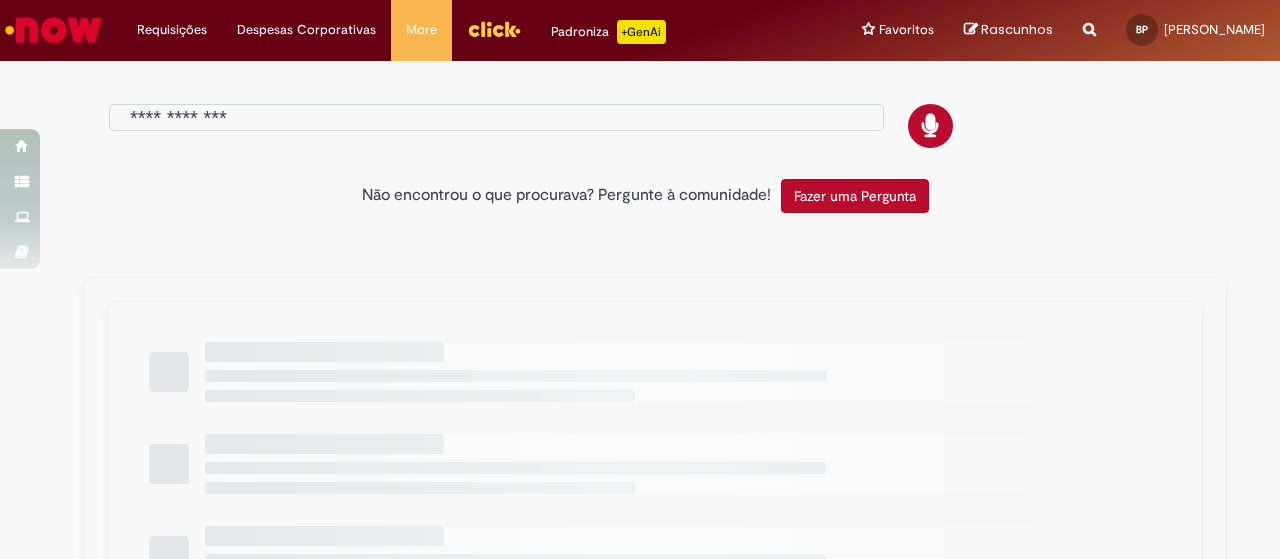 scroll, scrollTop: 0, scrollLeft: 0, axis: both 